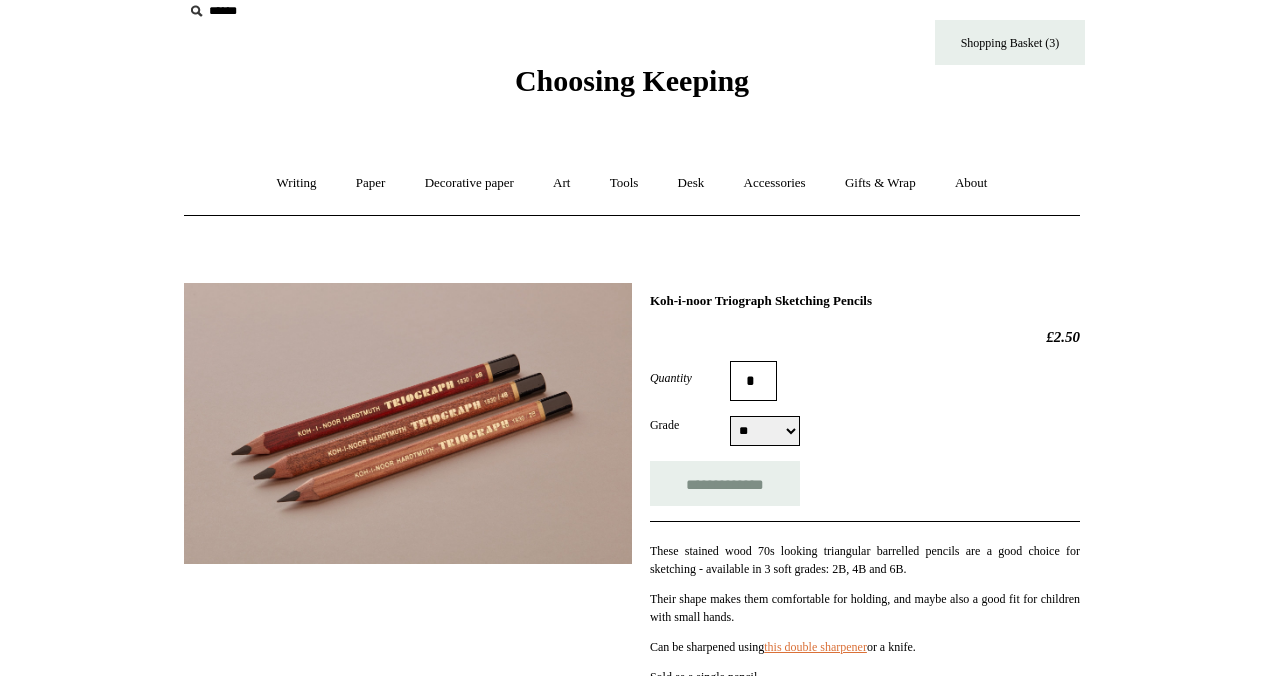 scroll, scrollTop: 116, scrollLeft: 0, axis: vertical 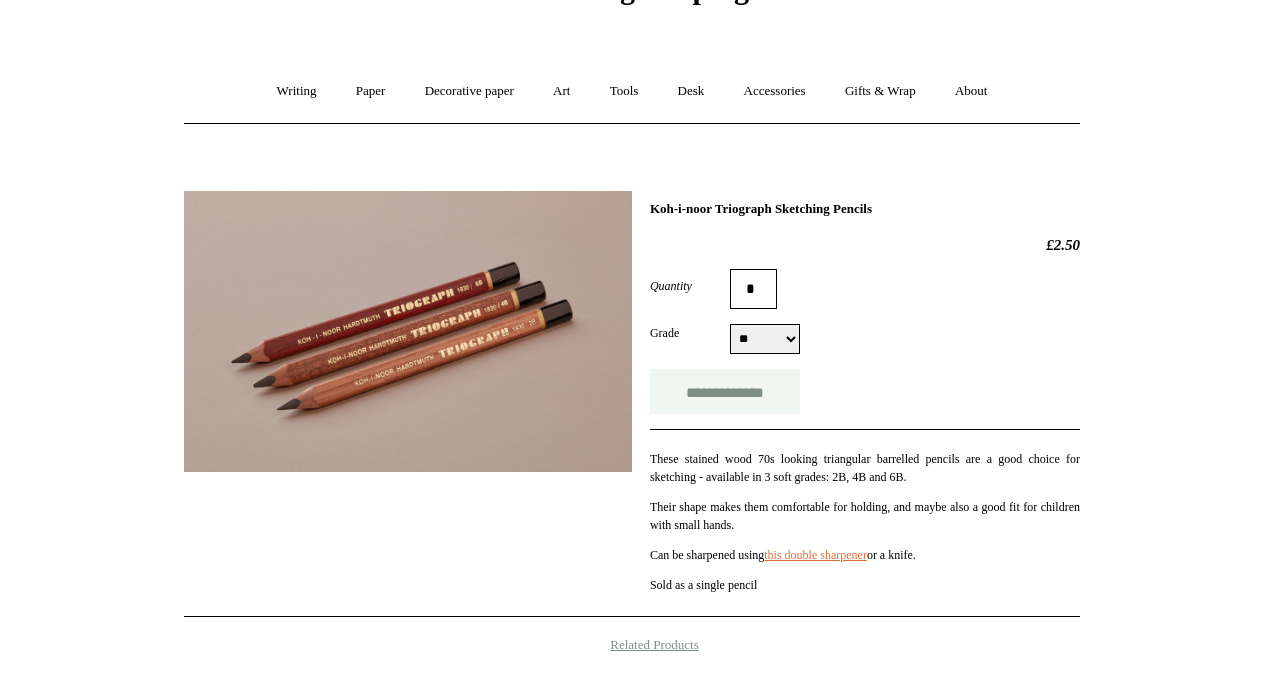 click on "**********" at bounding box center [725, 391] 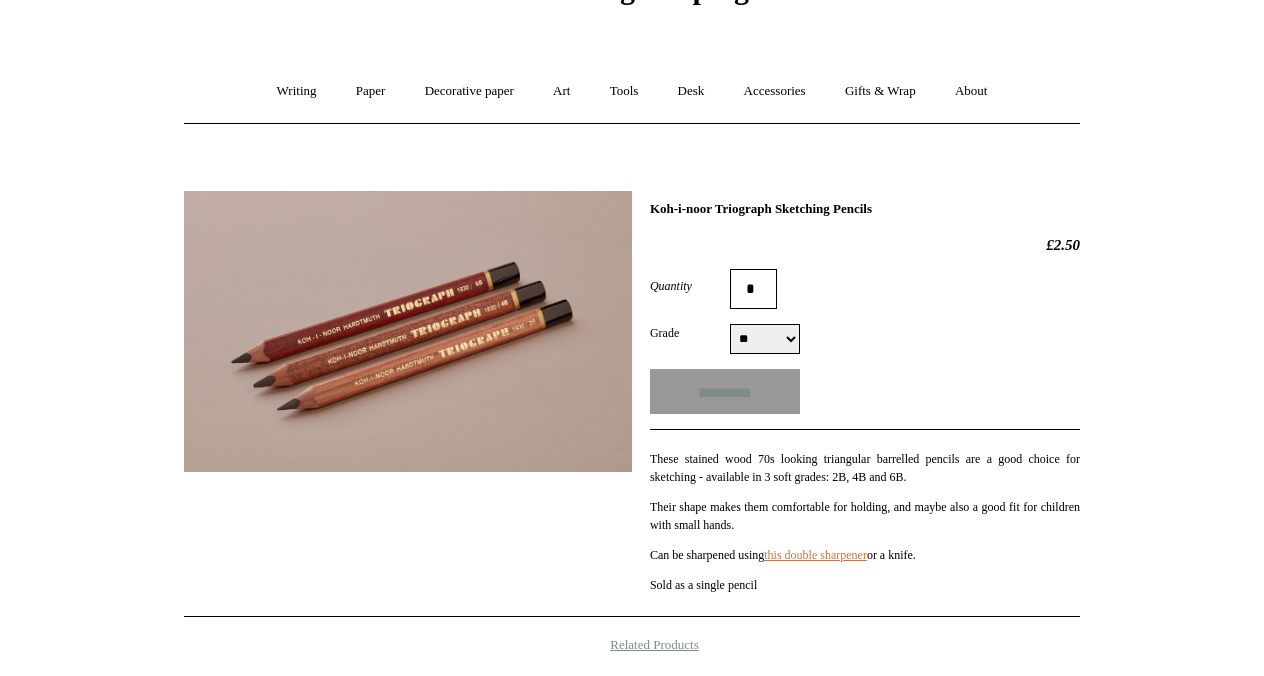 click on "** ** **" at bounding box center (765, 339) 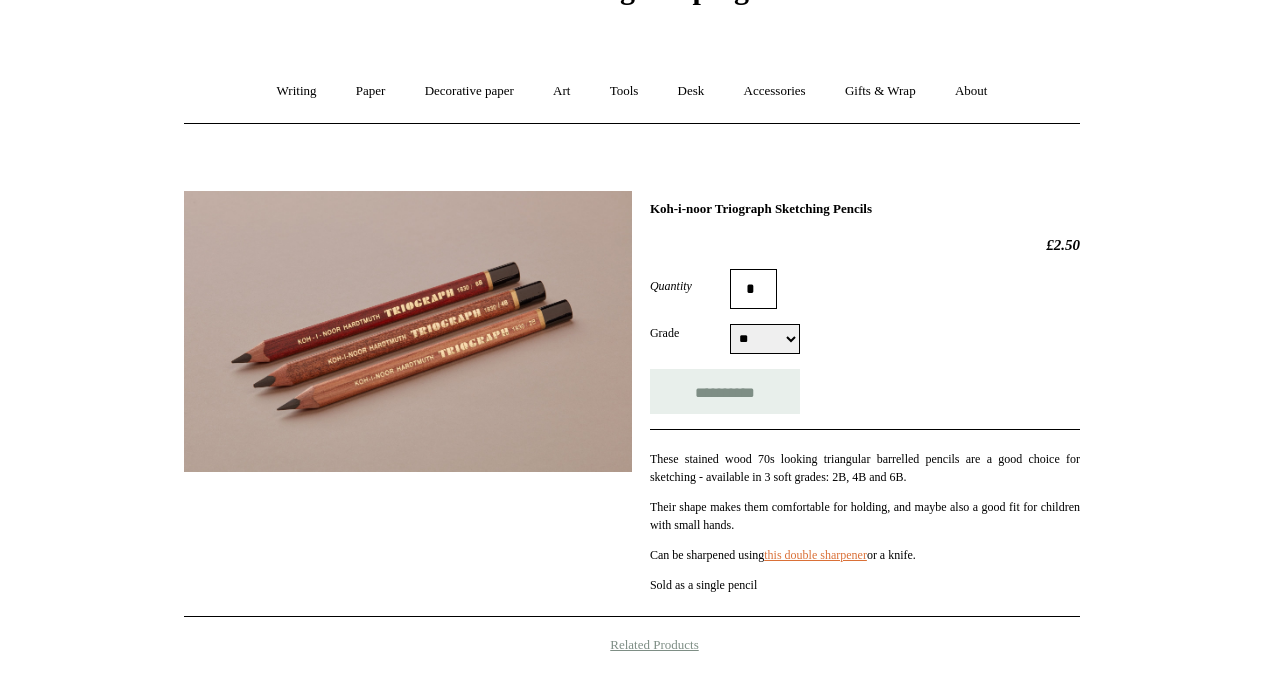 click on "** ** **" at bounding box center (765, 339) 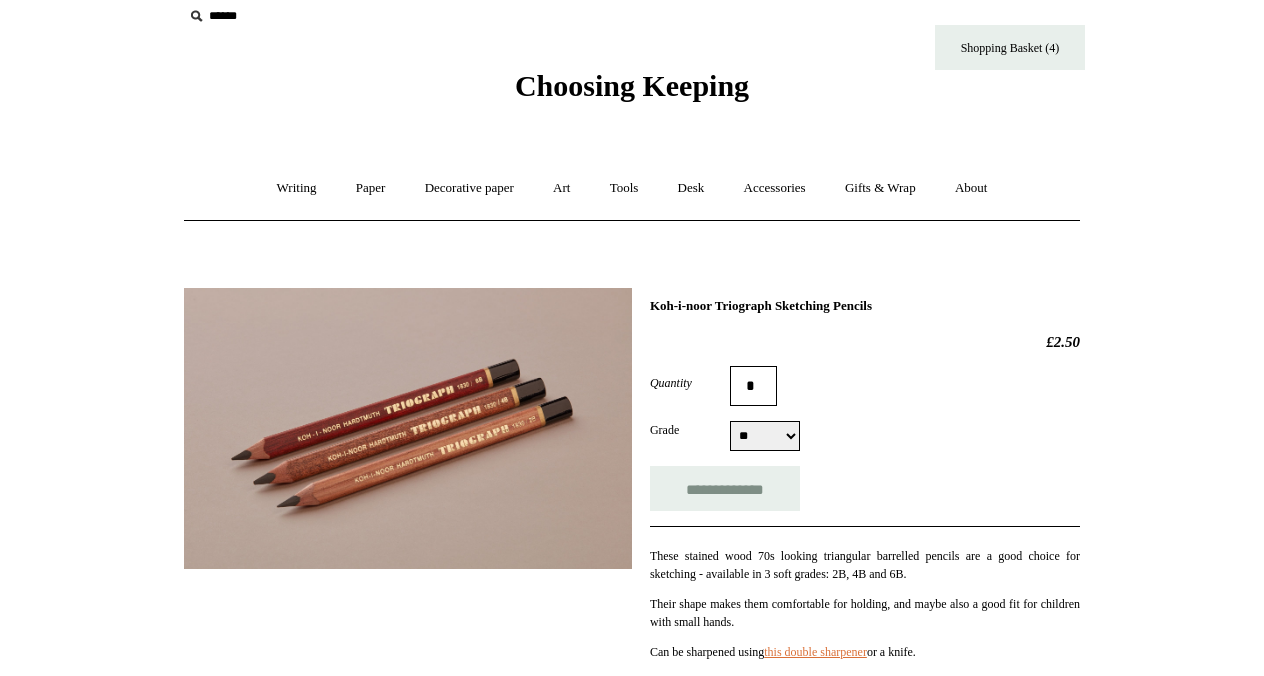 scroll, scrollTop: 21, scrollLeft: 0, axis: vertical 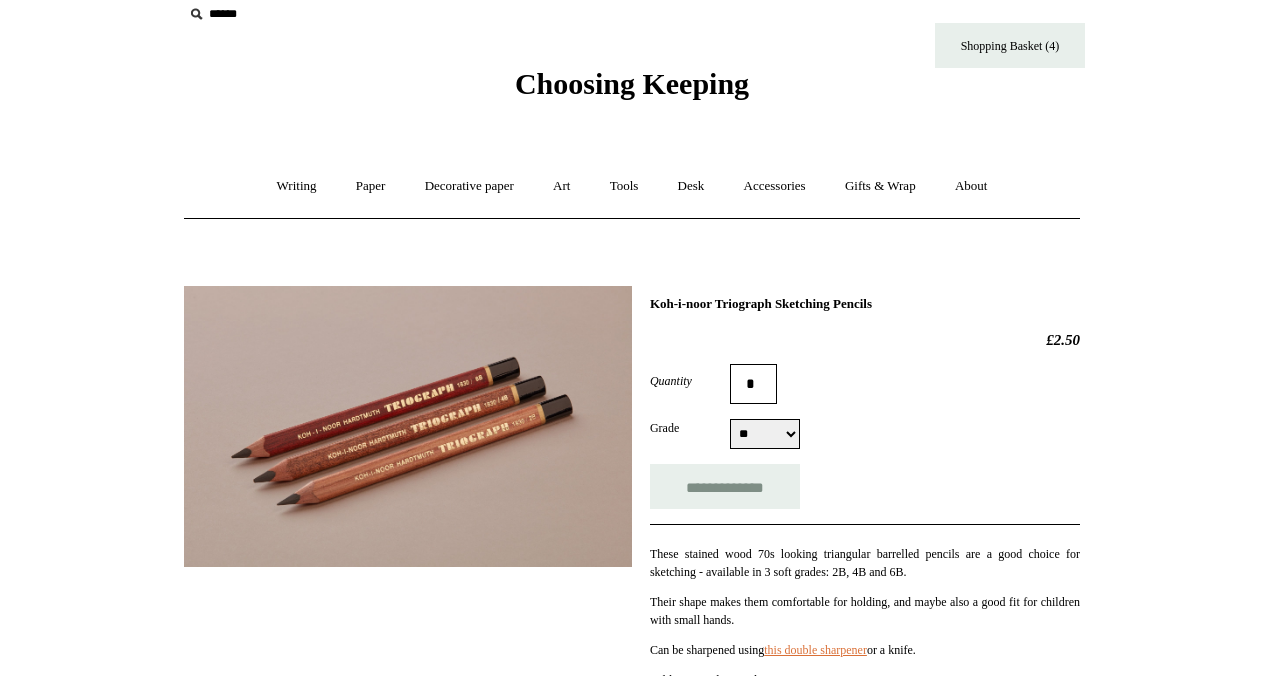 drag, startPoint x: 928, startPoint y: 313, endPoint x: 821, endPoint y: 310, distance: 107.042046 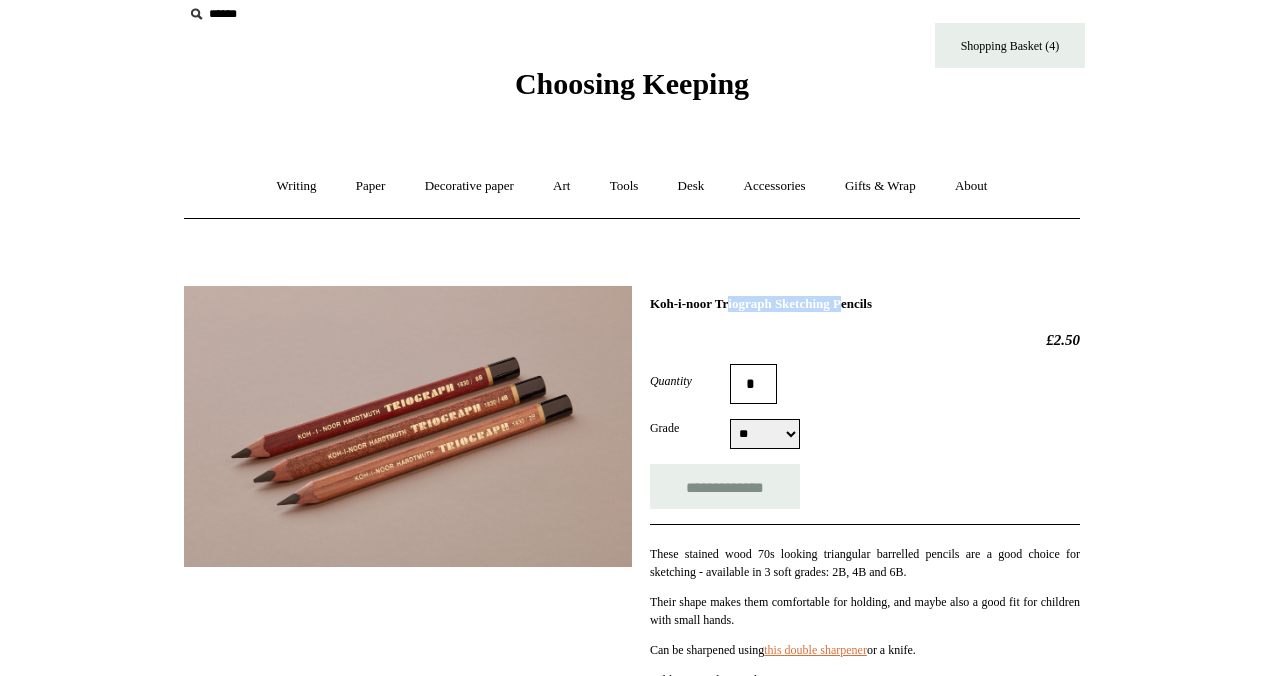drag, startPoint x: 795, startPoint y: 308, endPoint x: 656, endPoint y: 305, distance: 139.03236 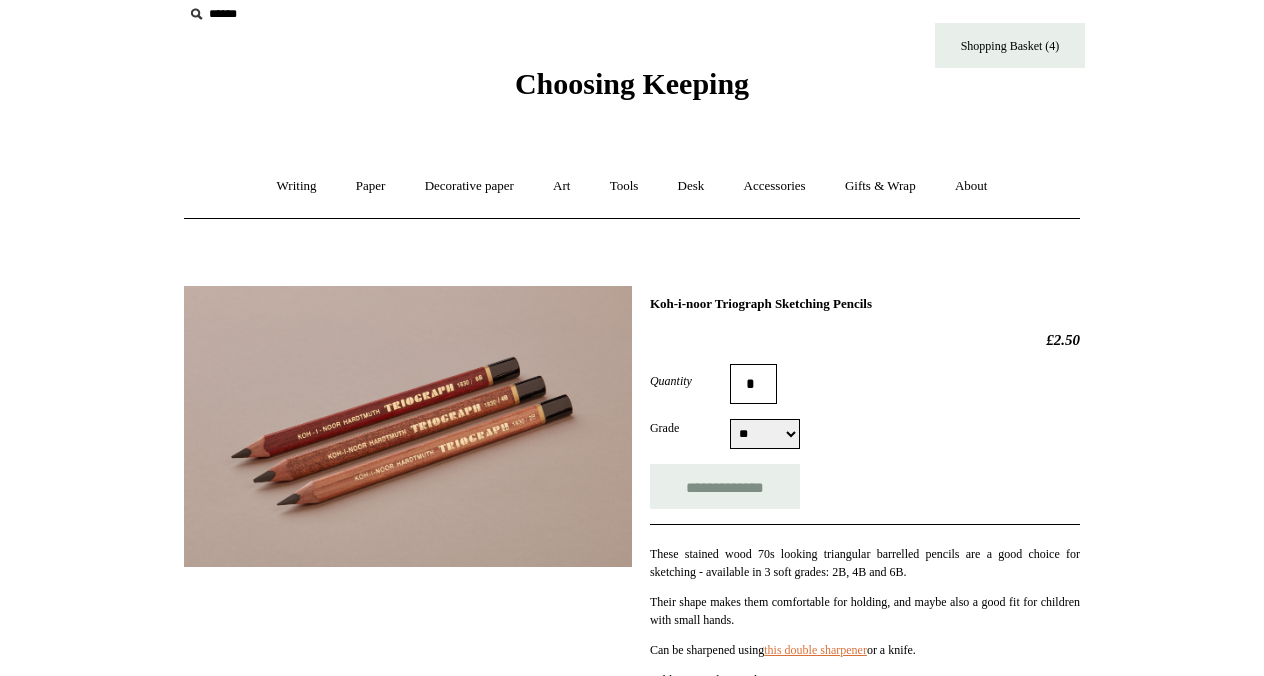 click on "**********" at bounding box center [632, 653] 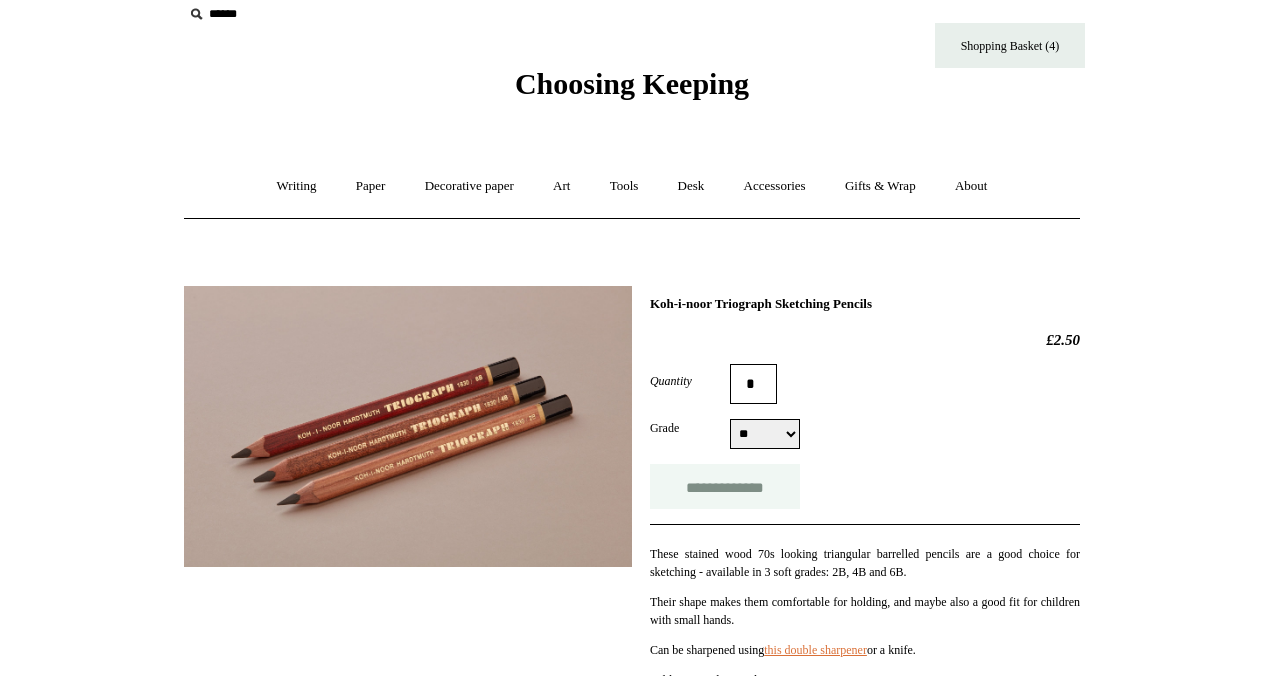 click on "**********" at bounding box center [725, 486] 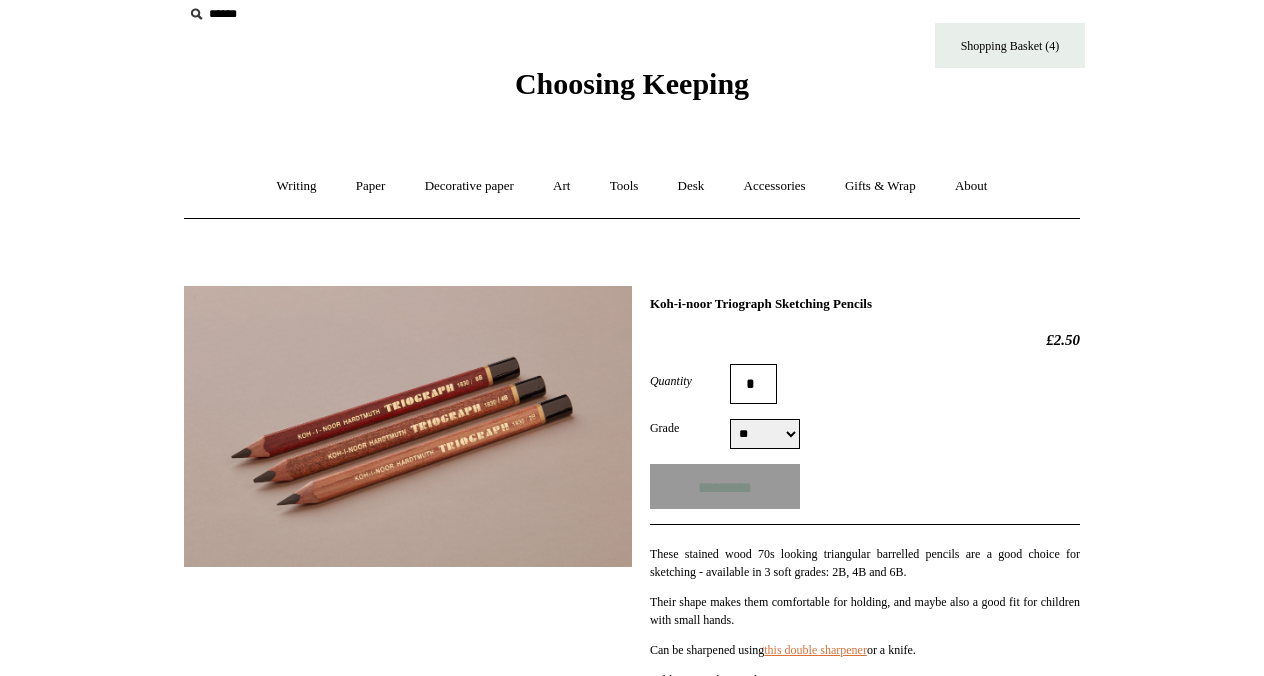 type on "**********" 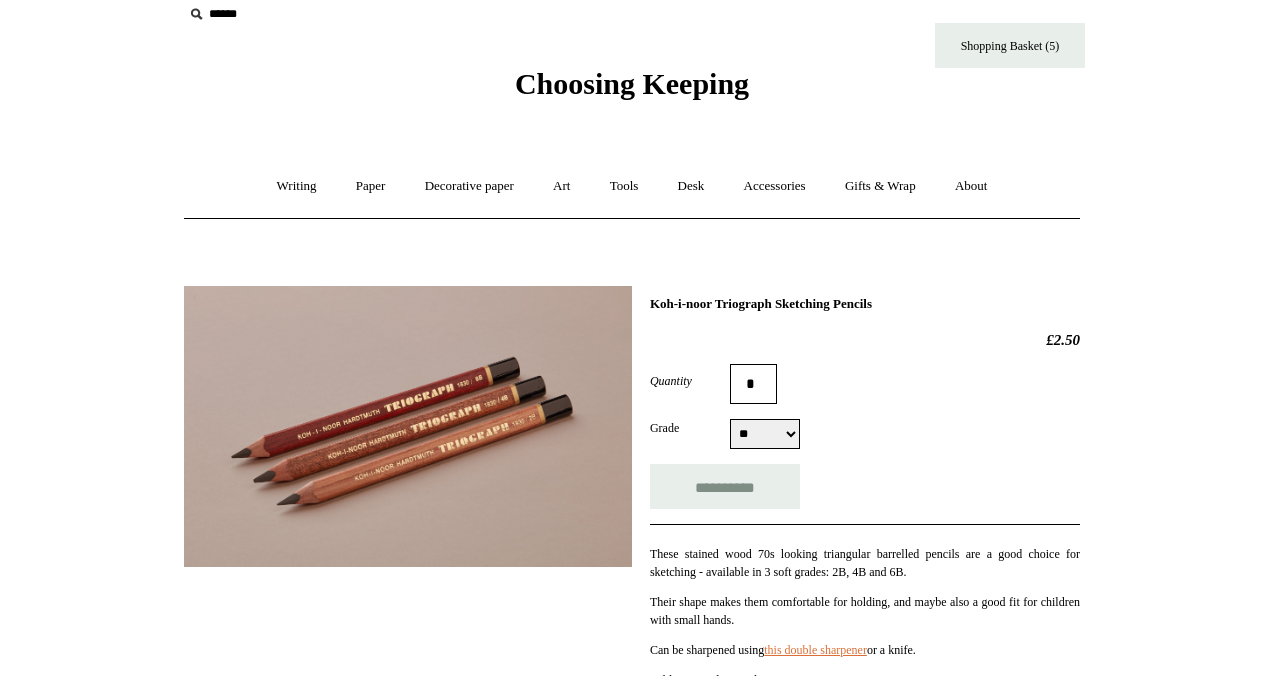 click on "** ** **" at bounding box center [765, 434] 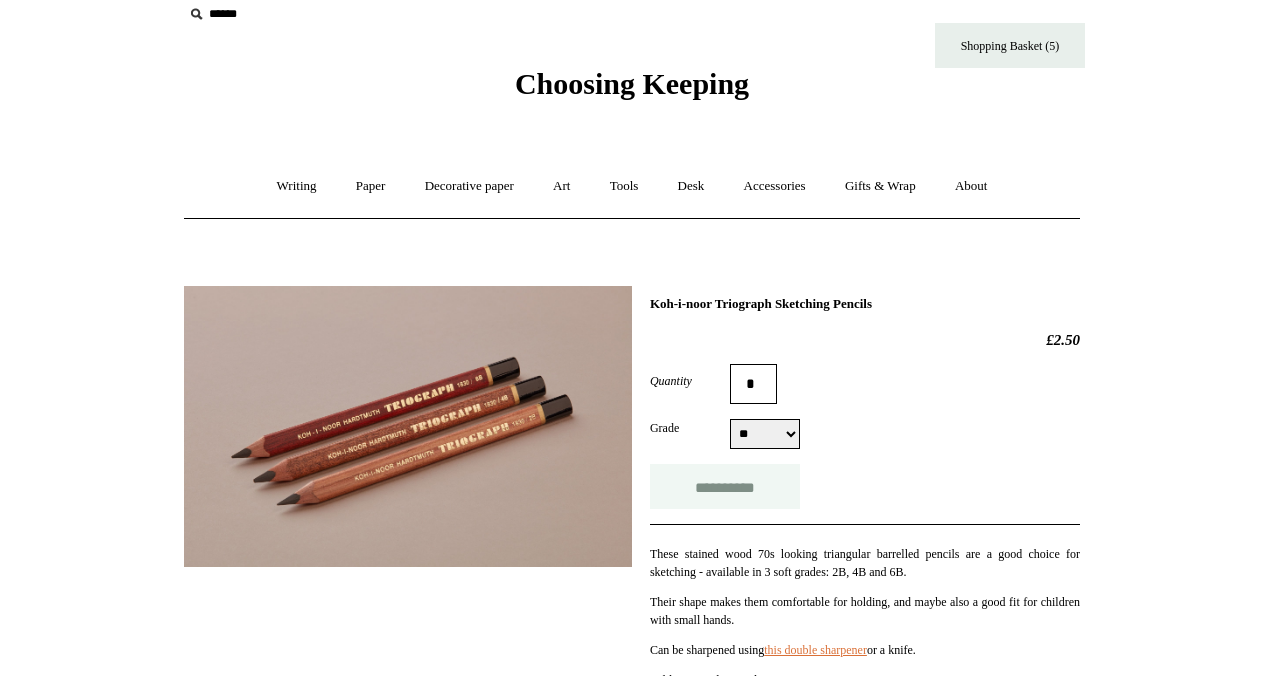 click on "**********" at bounding box center [725, 486] 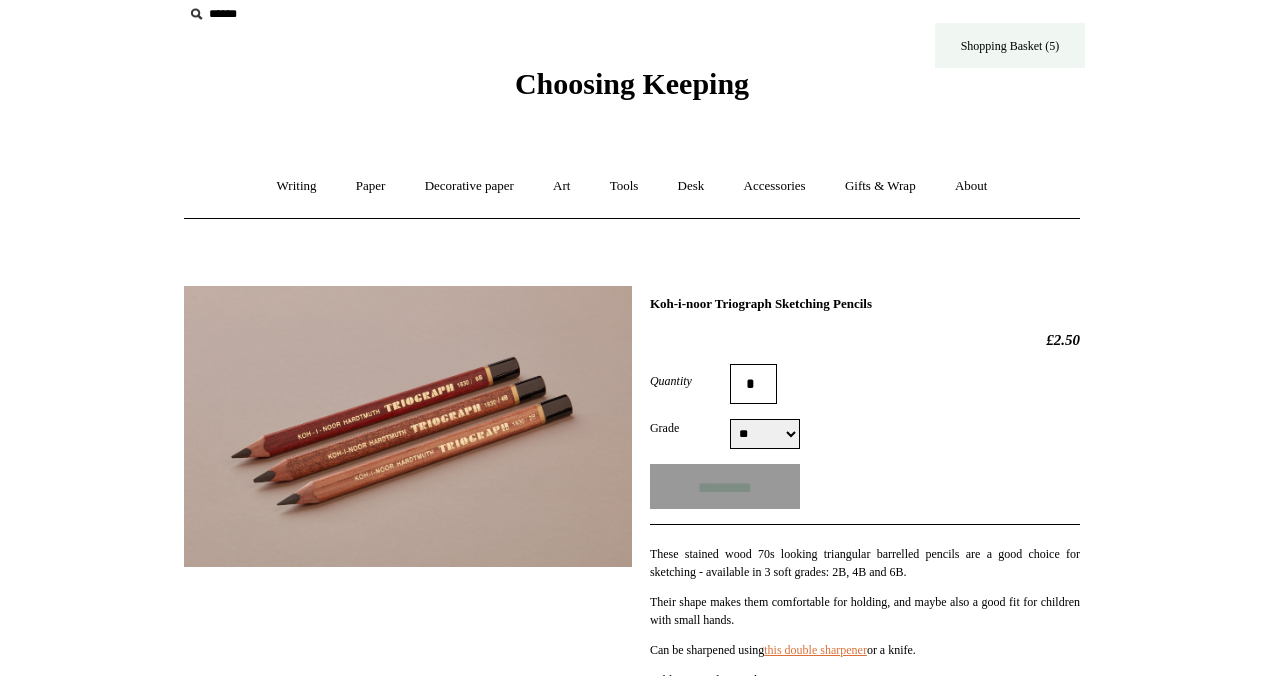 type on "**********" 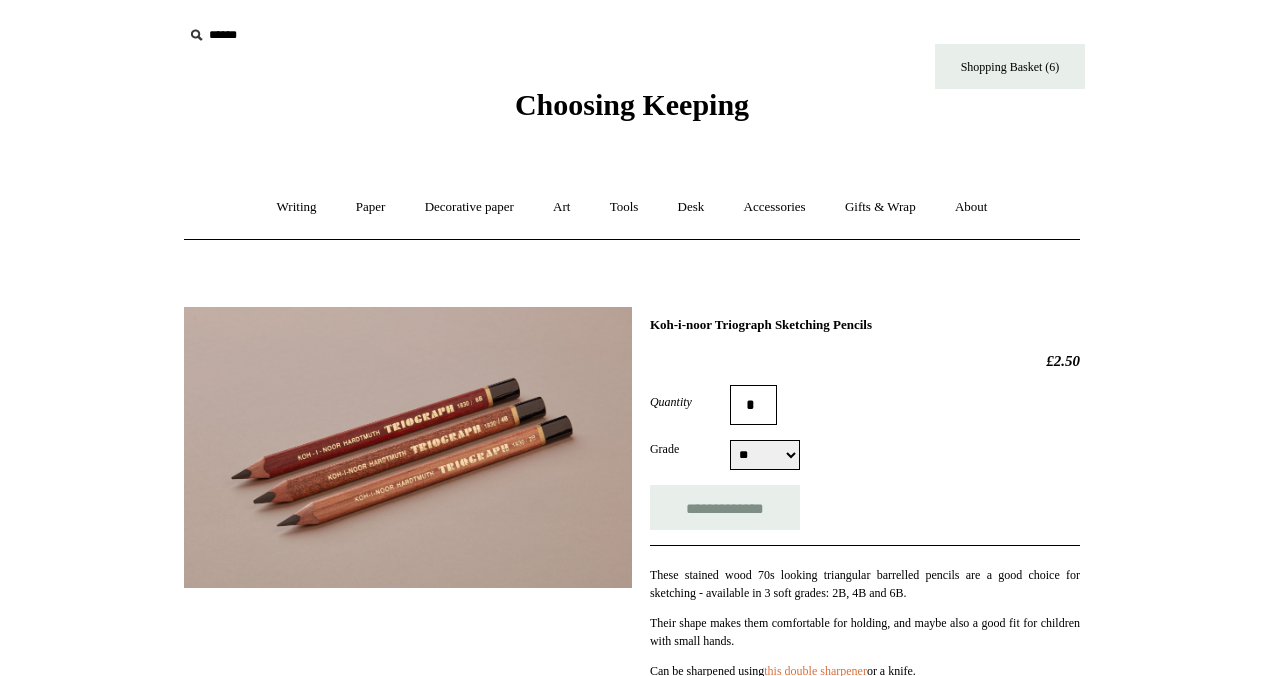 scroll, scrollTop: 0, scrollLeft: 0, axis: both 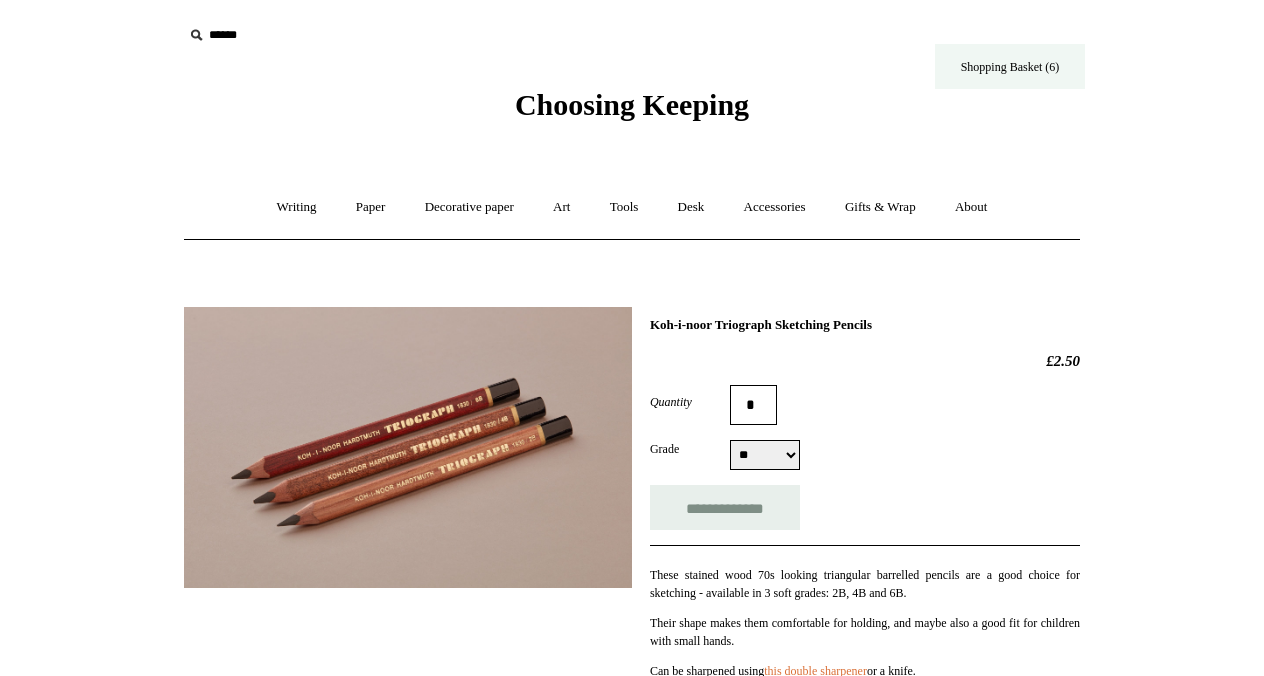 click on "Choosing Keeping" at bounding box center (632, 61) 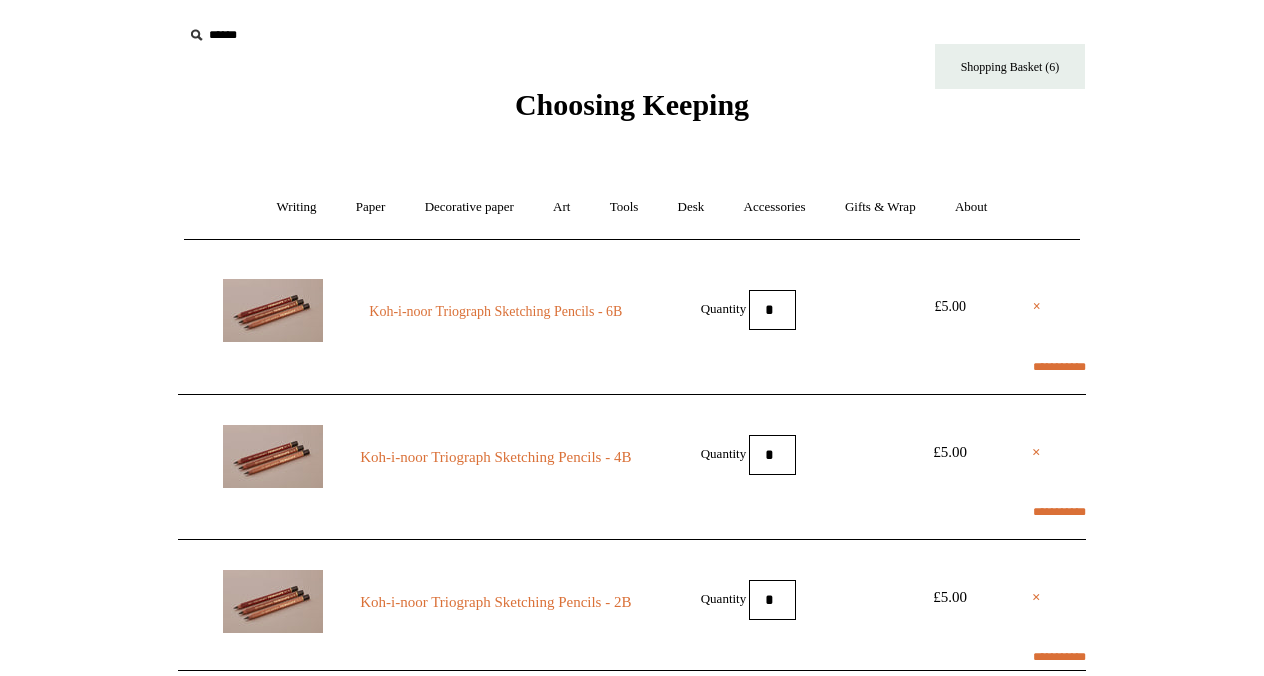 scroll, scrollTop: 0, scrollLeft: 0, axis: both 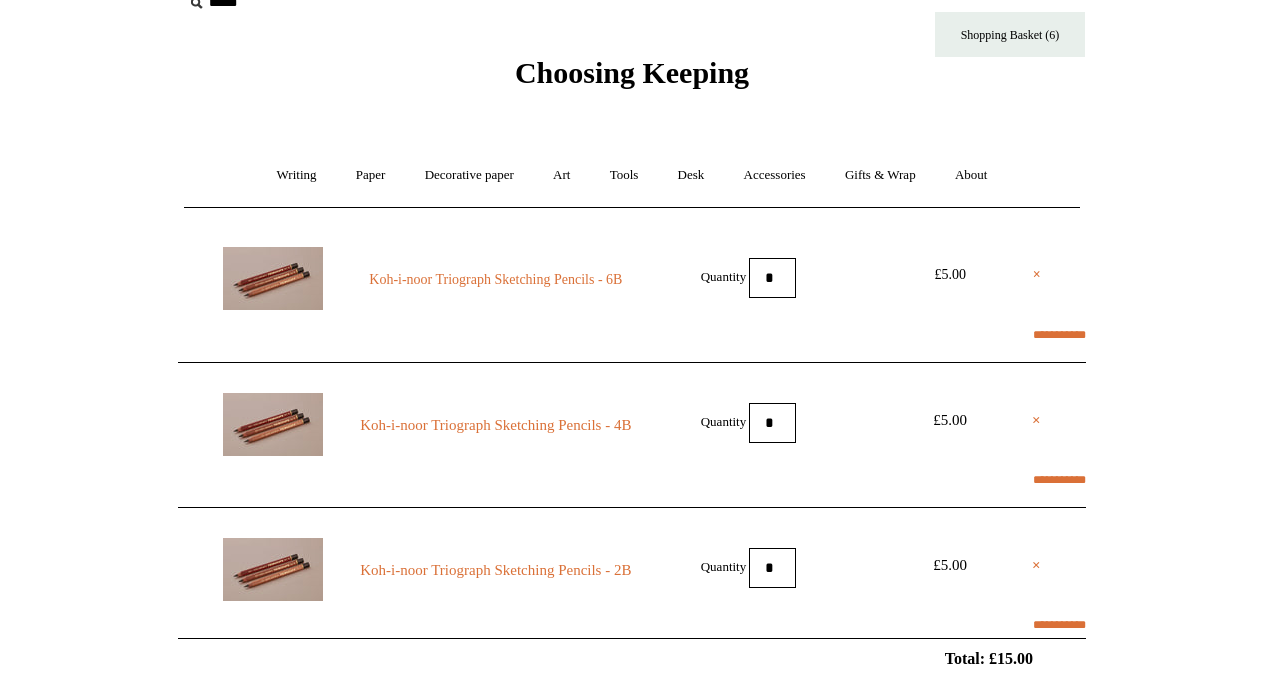 select on "**********" 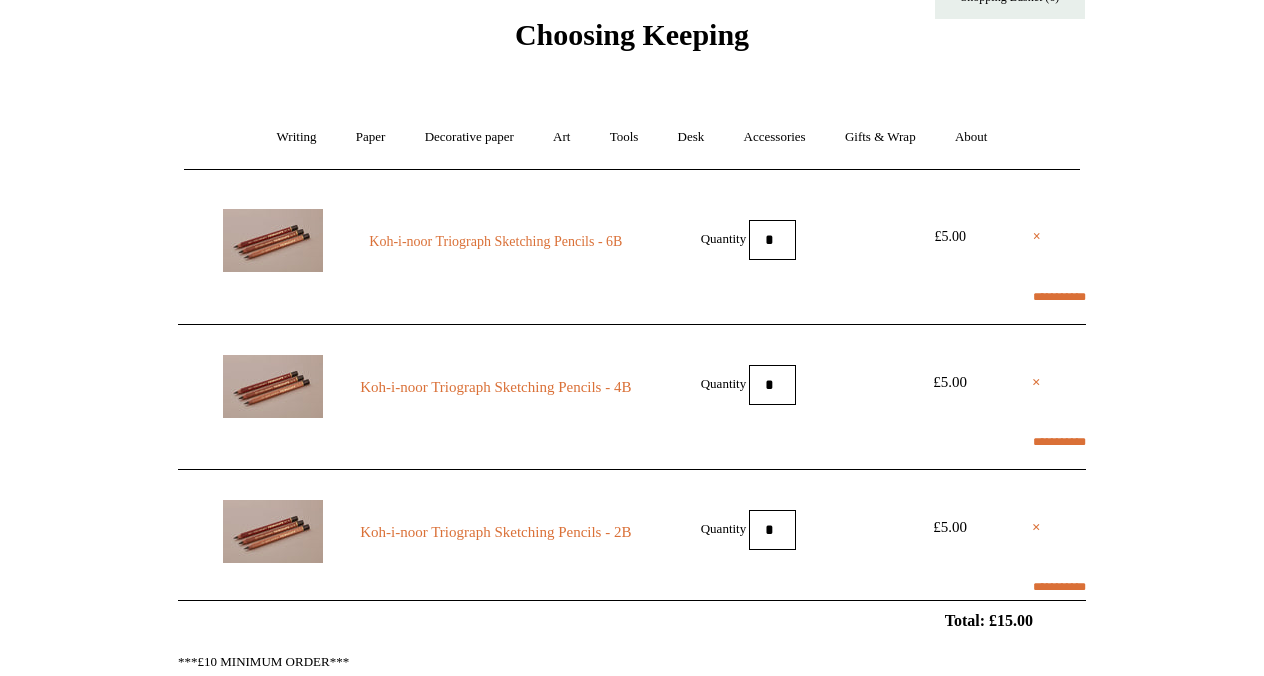 scroll, scrollTop: 110, scrollLeft: 0, axis: vertical 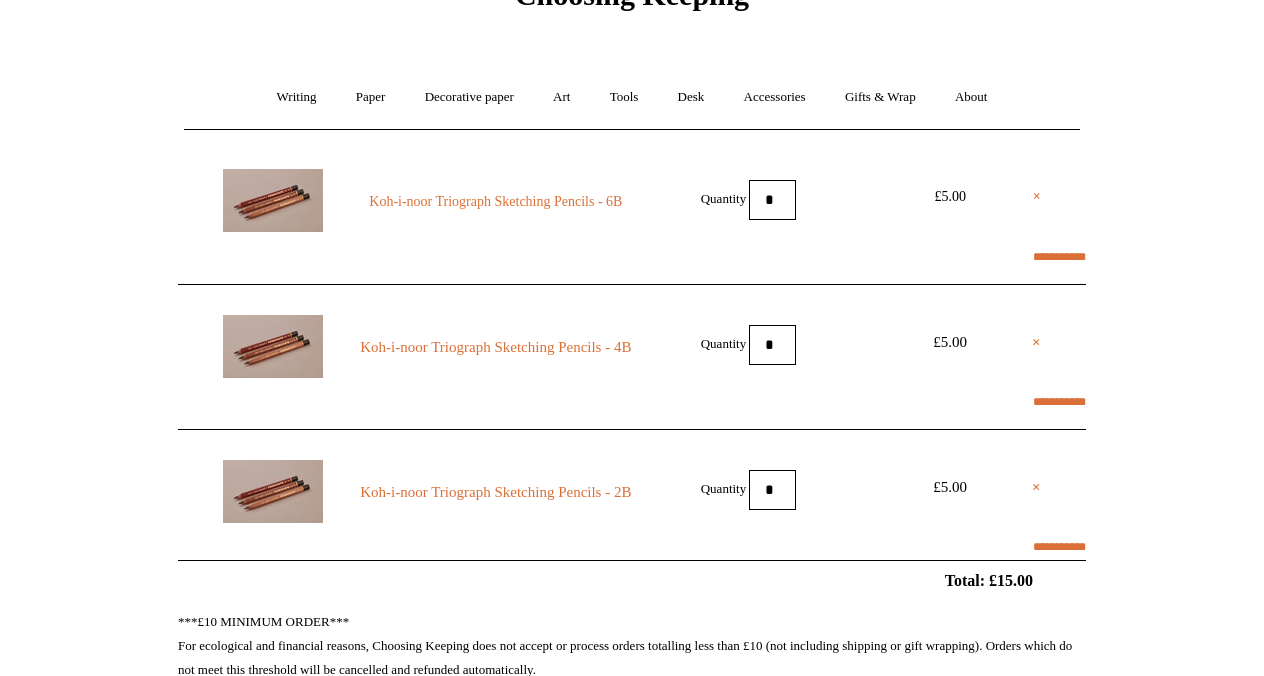 click on "×
Koh-i-noor Triograph Sketching Pencils - 2B
Quantity
*
£5.00" at bounding box center (632, 489) 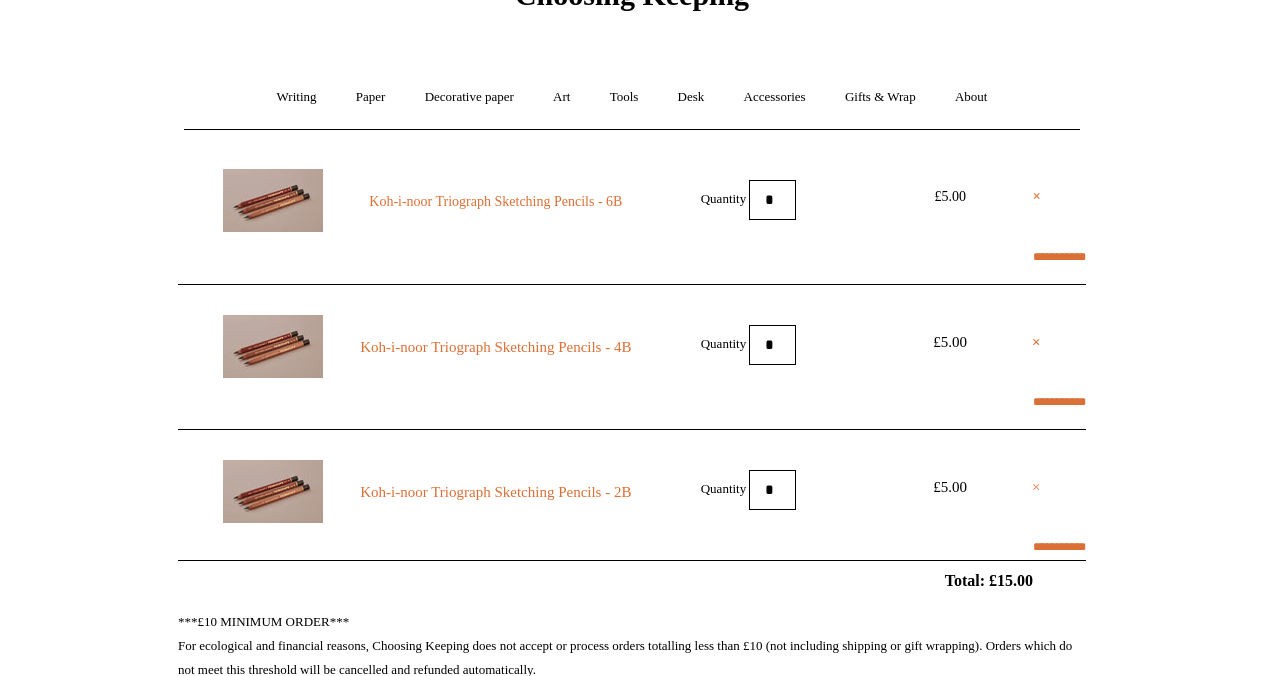 click on "×" at bounding box center [1036, 487] 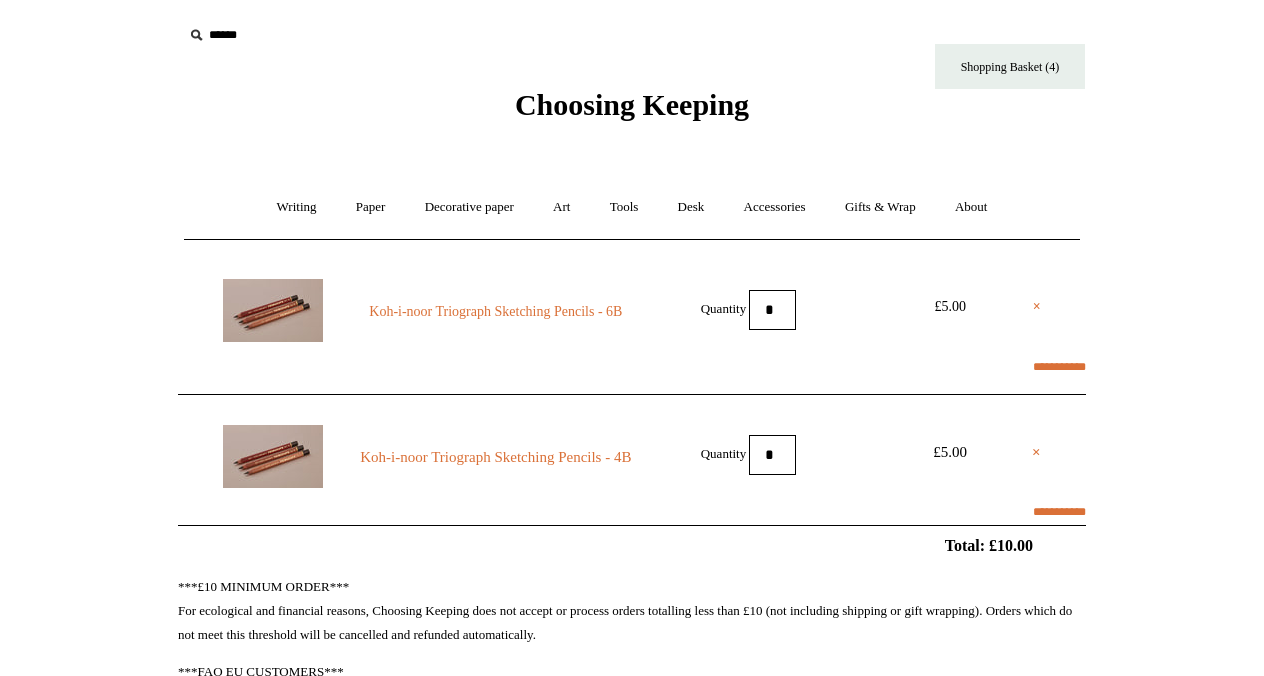 scroll, scrollTop: 0, scrollLeft: 0, axis: both 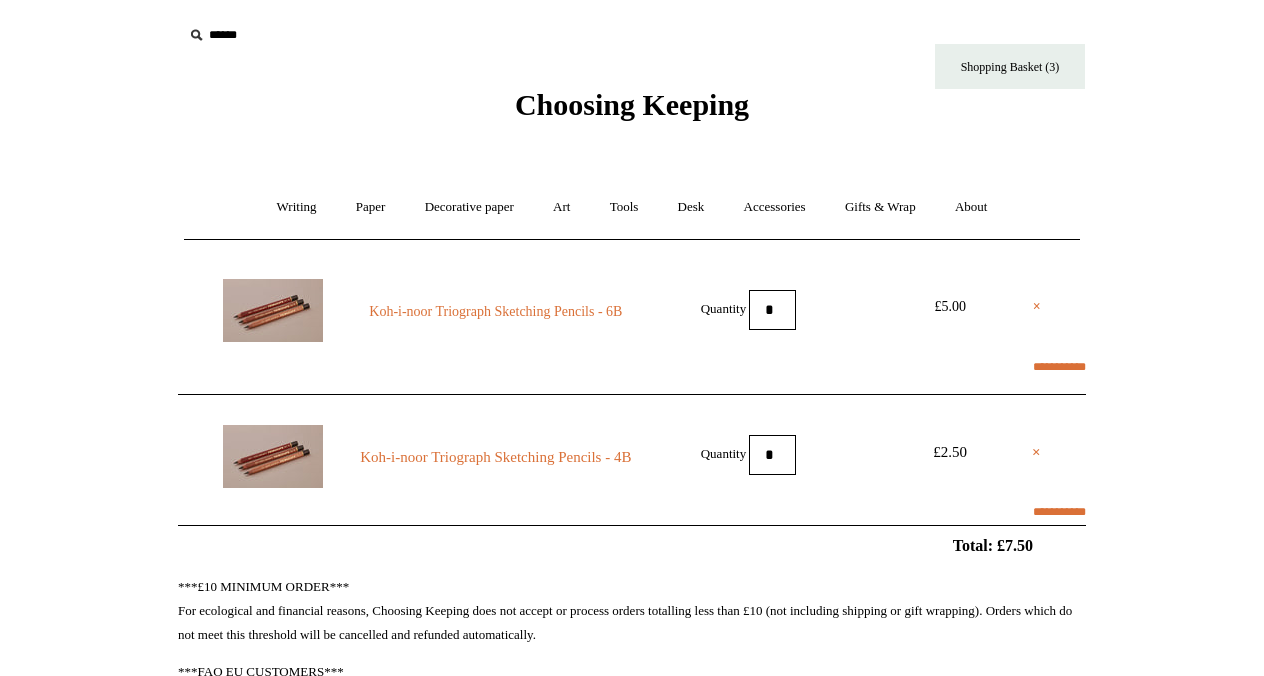 select on "**********" 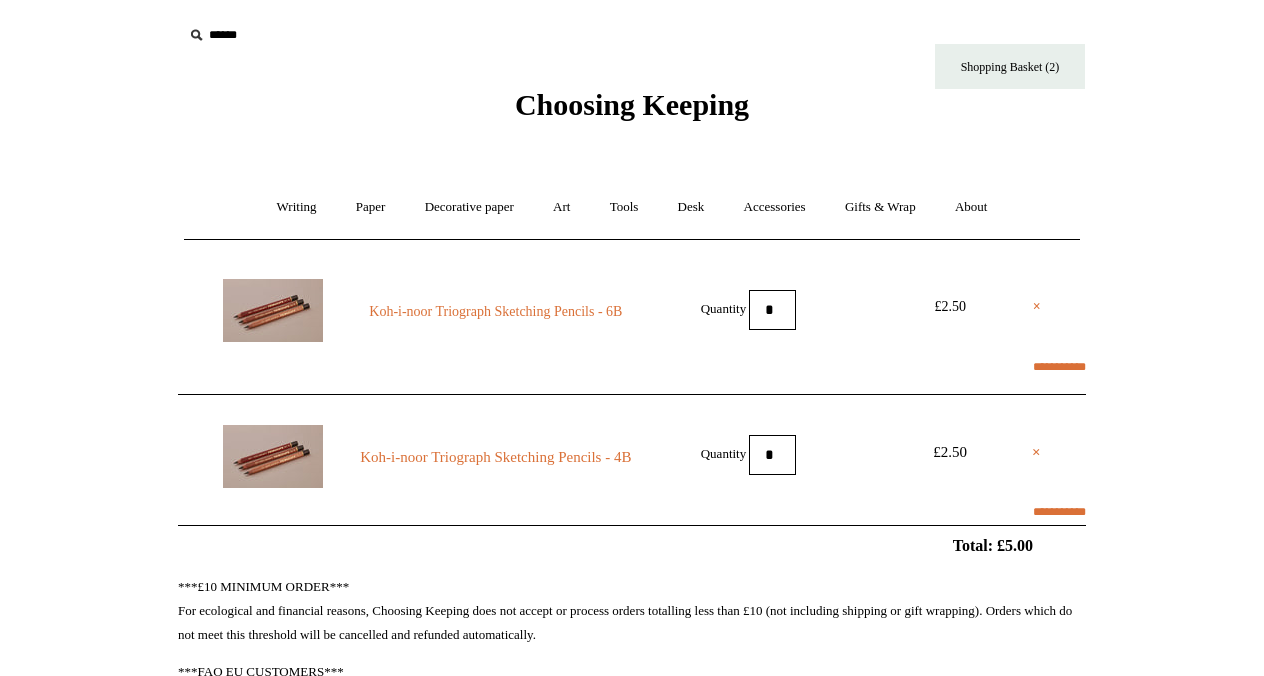 scroll, scrollTop: 0, scrollLeft: 0, axis: both 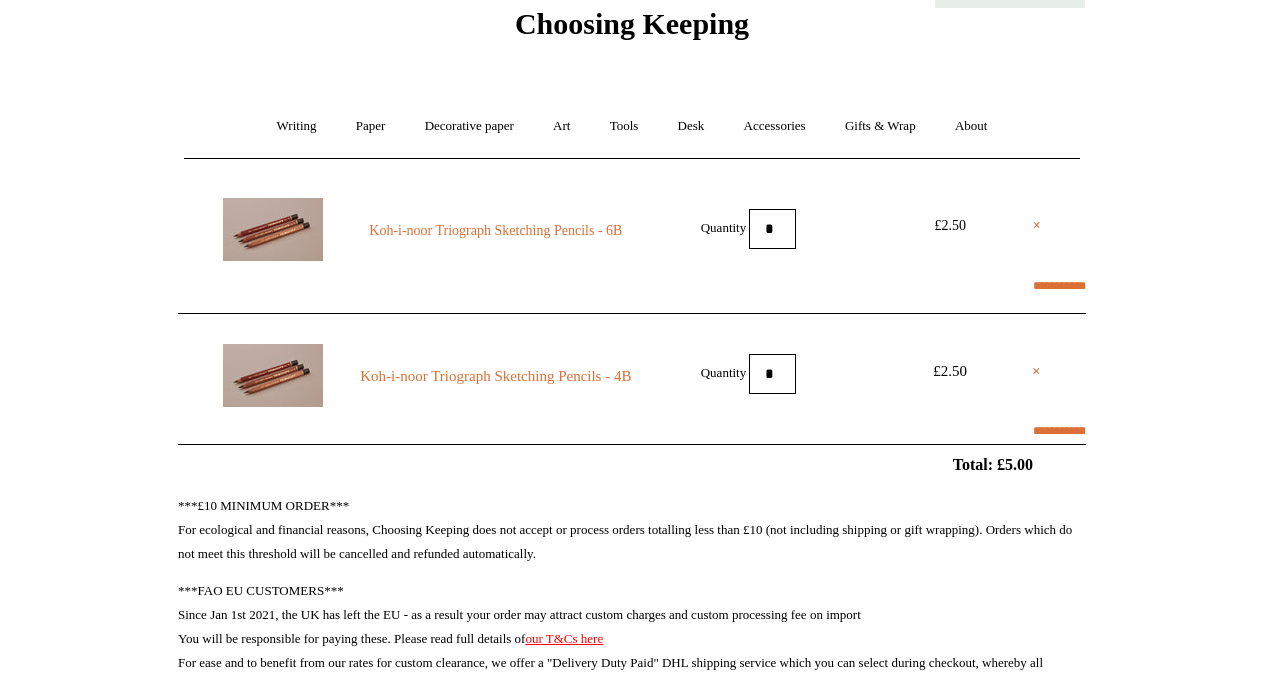 select on "**********" 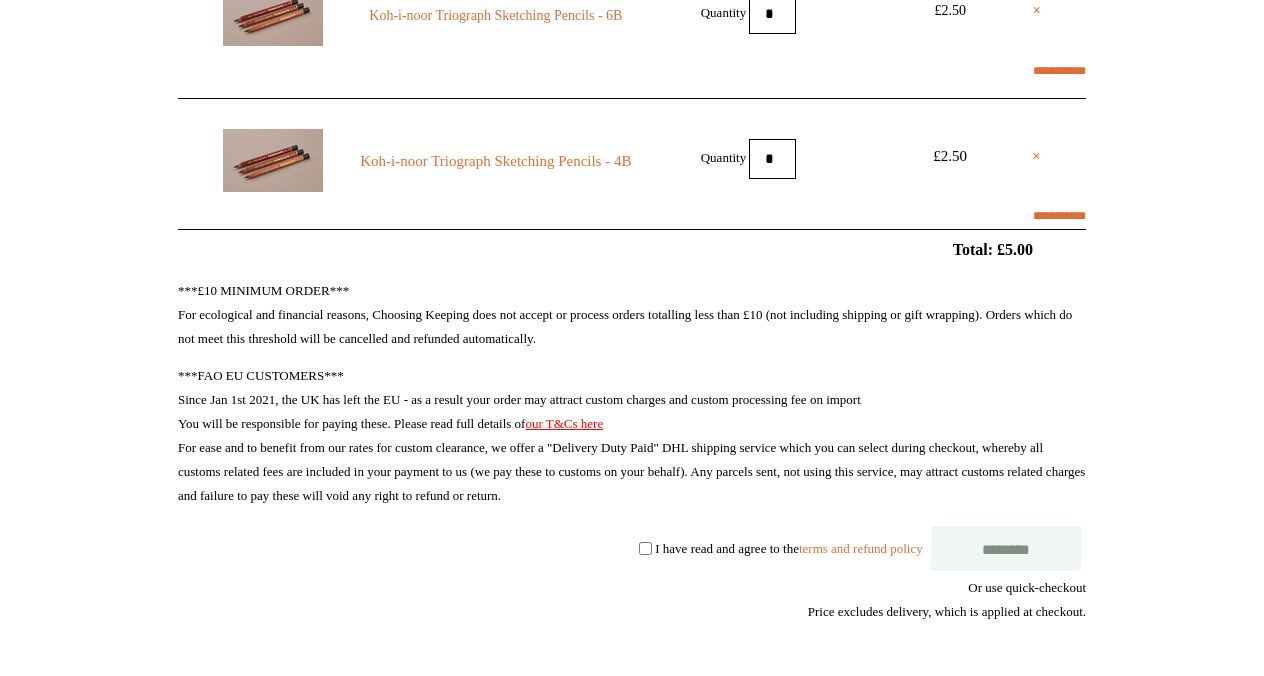 scroll, scrollTop: 416, scrollLeft: 0, axis: vertical 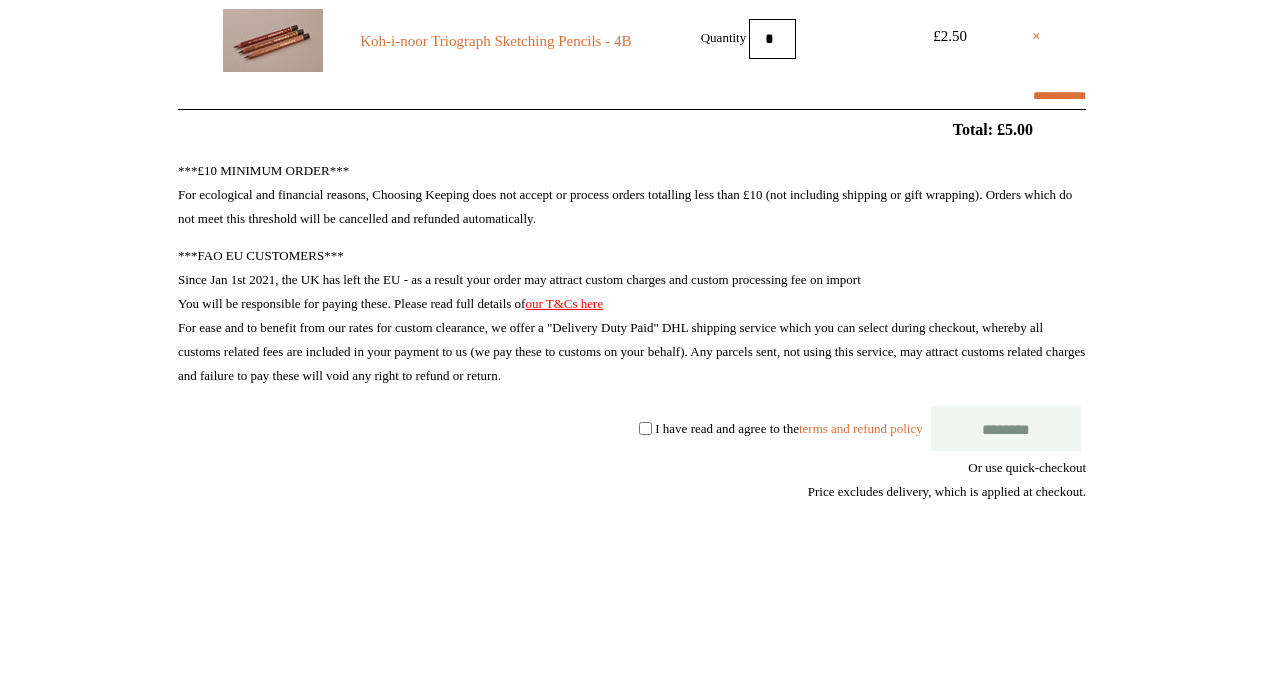 click on "***£10 MINIMUM ORDER*** For ecological and financial reasons, Choosing Keeping does not accept or process orders totalling less than £10 (not including shipping or gift wrapping). Orders which do not meet this threshold will be cancelled and refunded automatically.
***FAO EU CUSTOMERS***  Since Jan 1st 2021, the UK has left the EU - as a result your order may attract custom charges and custom processing fee on import   You will be responsible for paying these. Please read full details of   our T&Cs here   For ease and to benefit from our rates for custom clearance, we offer a "Delivery Duty Paid" DHL shipping service which you can select during checkout, whereby all customs related fees are included in your payment to us (we pay these to customs on your behalf). Any parcels sent, not using this service, may attract customs related charges and failure to pay these will void any right to refund or return.
********" at bounding box center [632, 410] 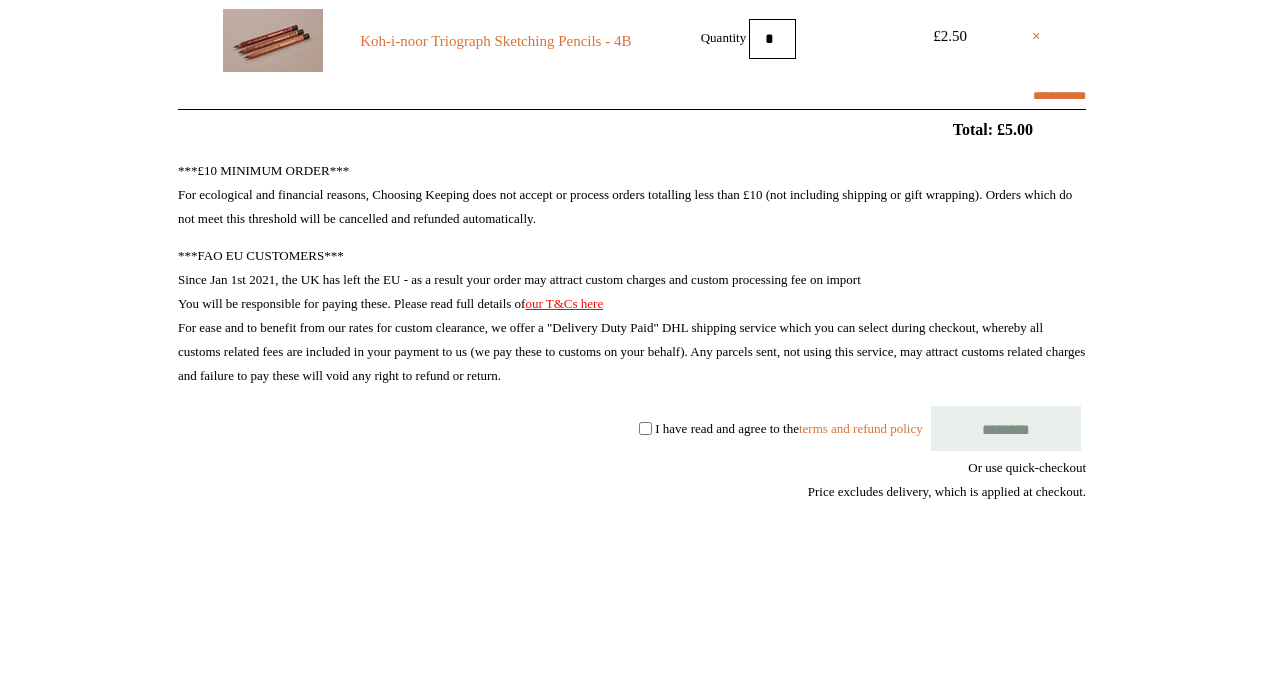 click on "********" at bounding box center (1006, 428) 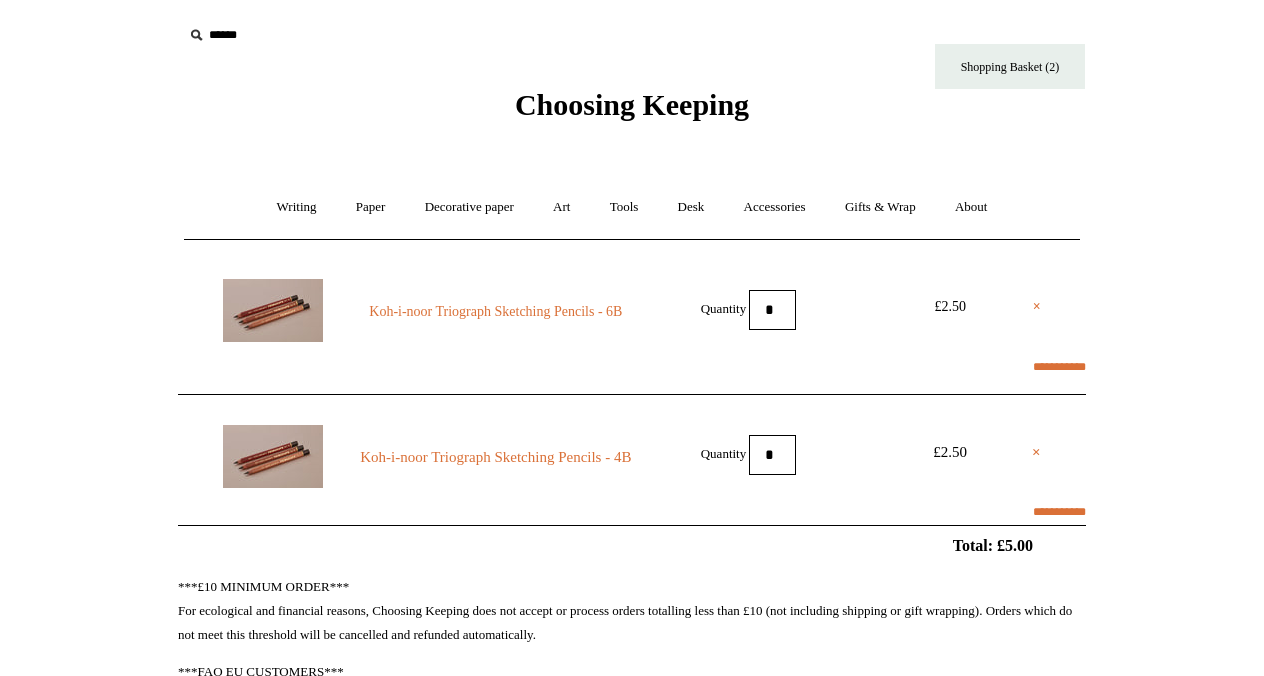 scroll, scrollTop: 416, scrollLeft: 0, axis: vertical 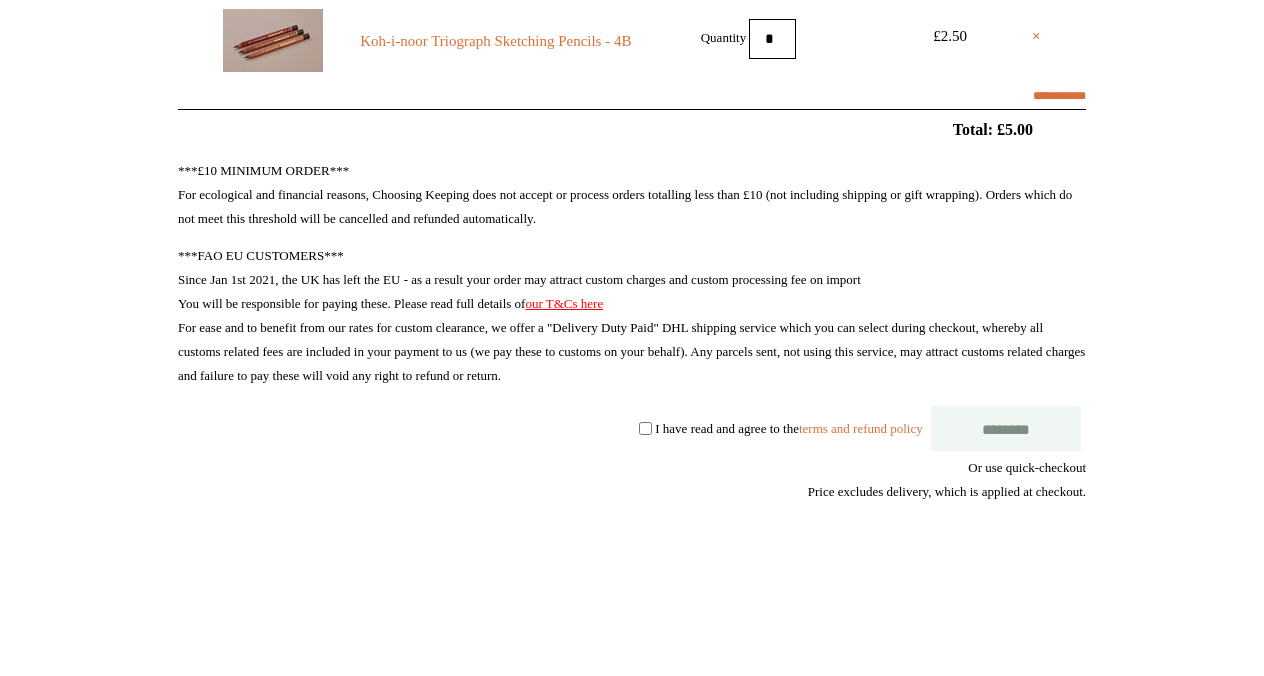 select on "**********" 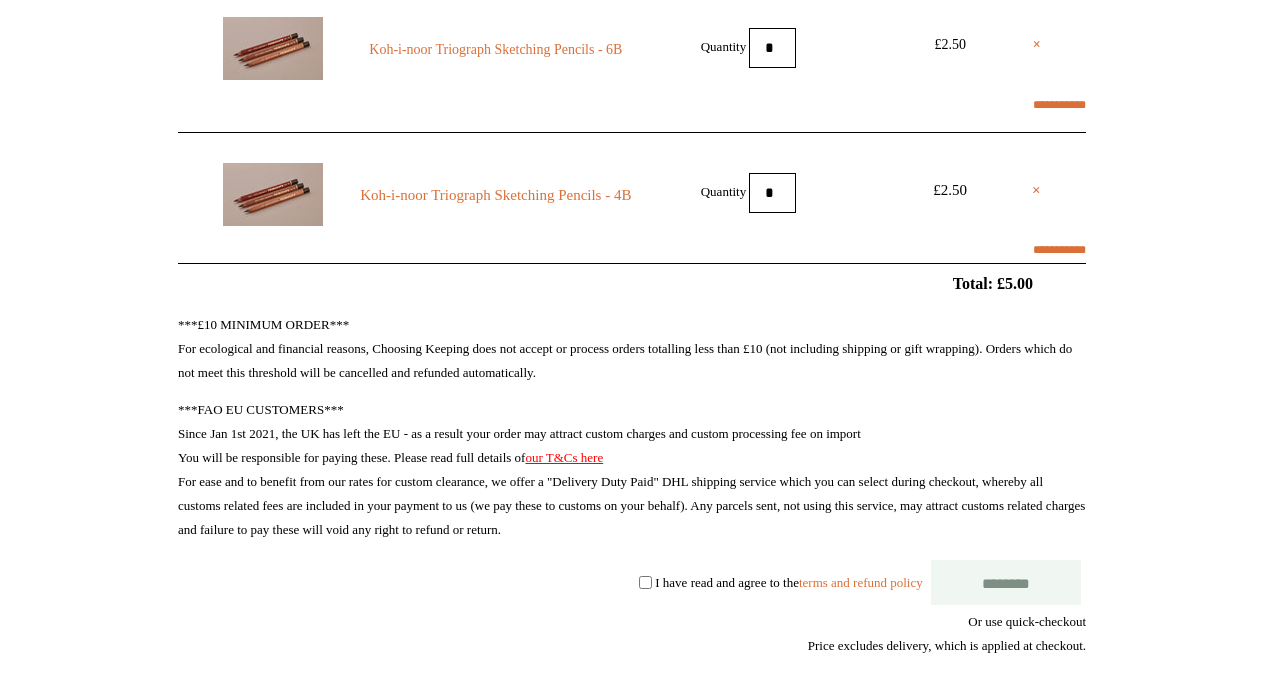 drag, startPoint x: 775, startPoint y: 186, endPoint x: 700, endPoint y: 184, distance: 75.026665 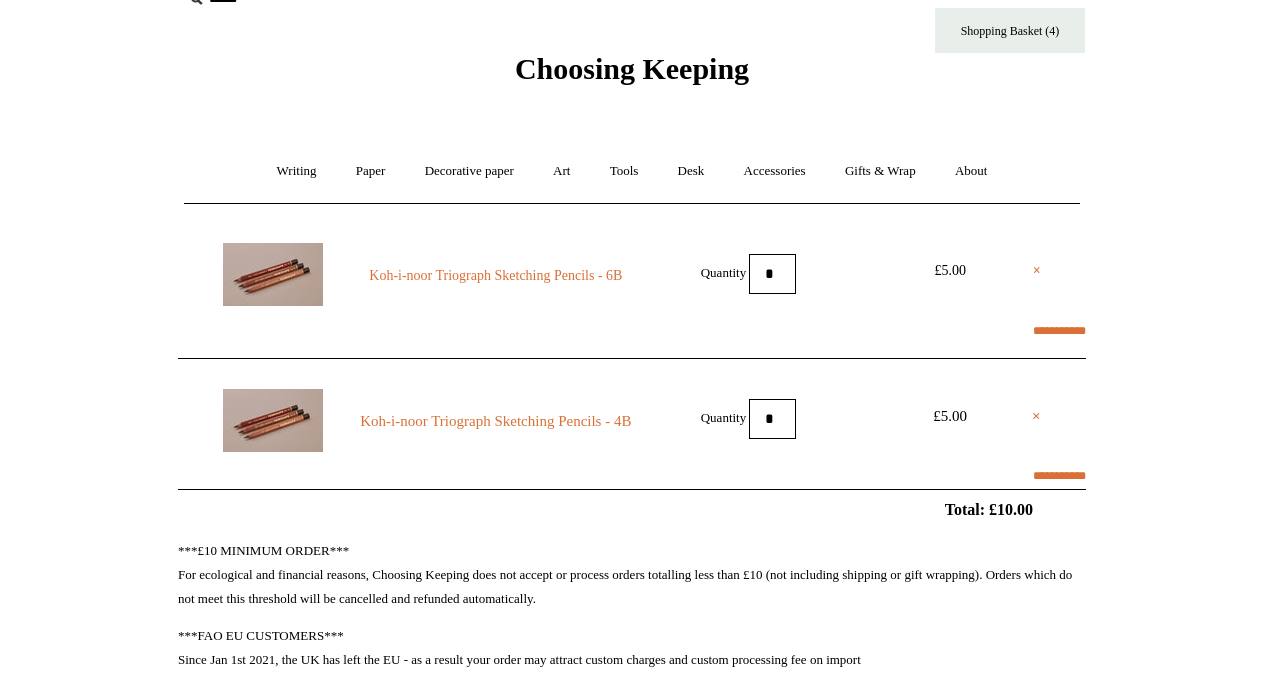 select on "**********" 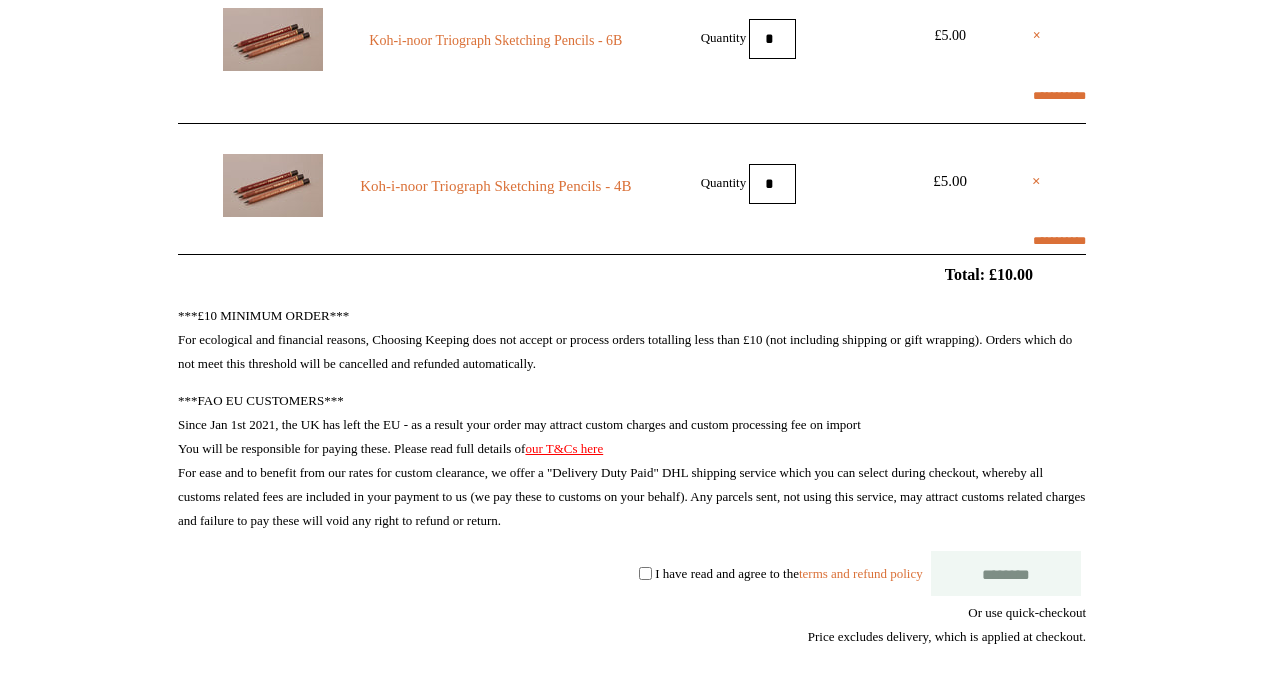 scroll, scrollTop: 273, scrollLeft: 0, axis: vertical 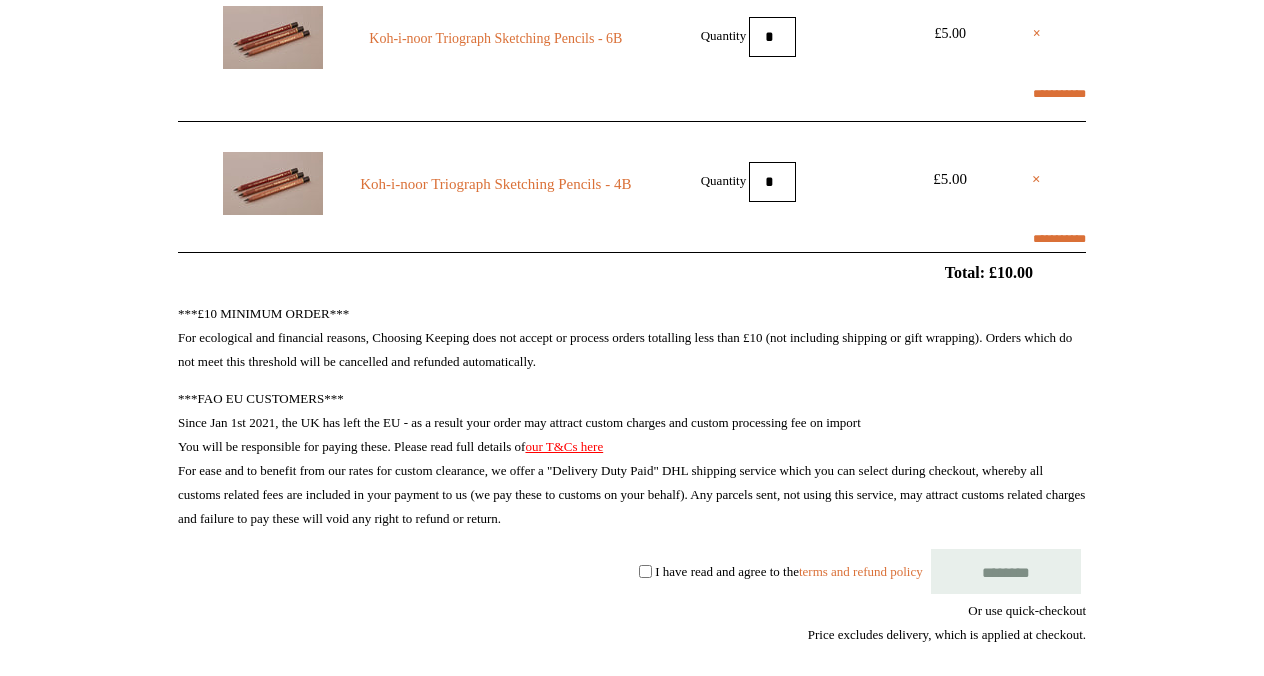click on "********" at bounding box center (1006, 571) 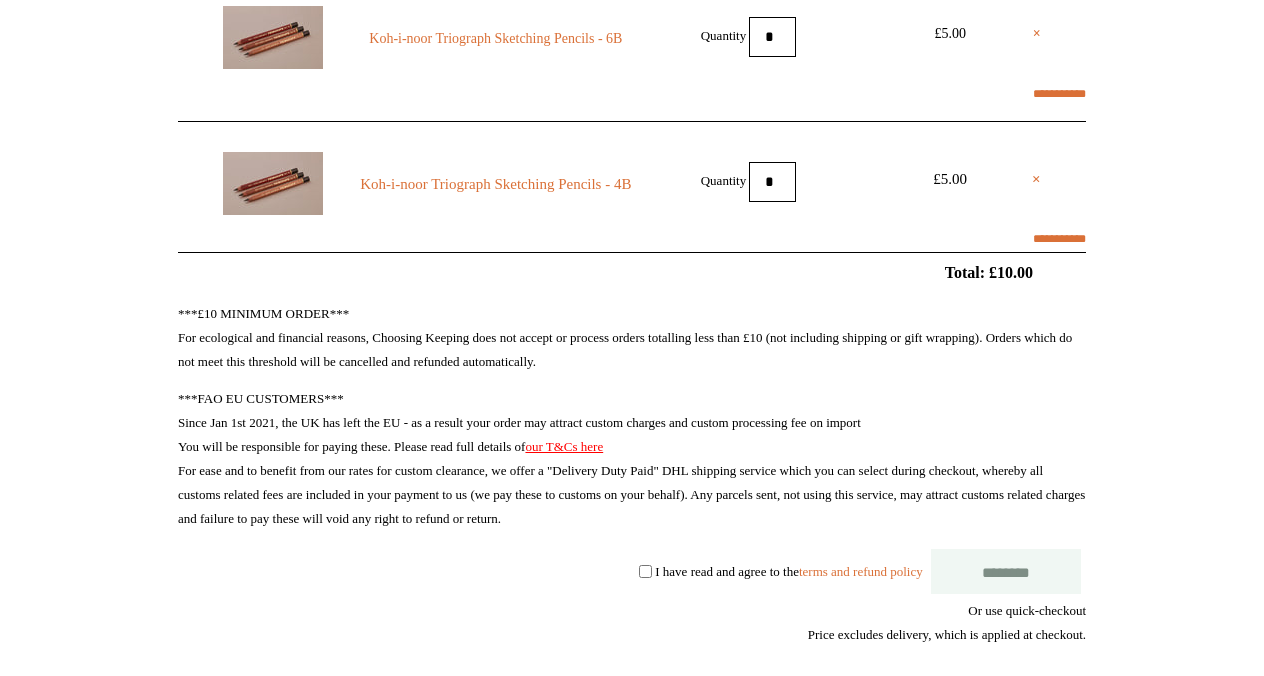 scroll, scrollTop: 273, scrollLeft: 0, axis: vertical 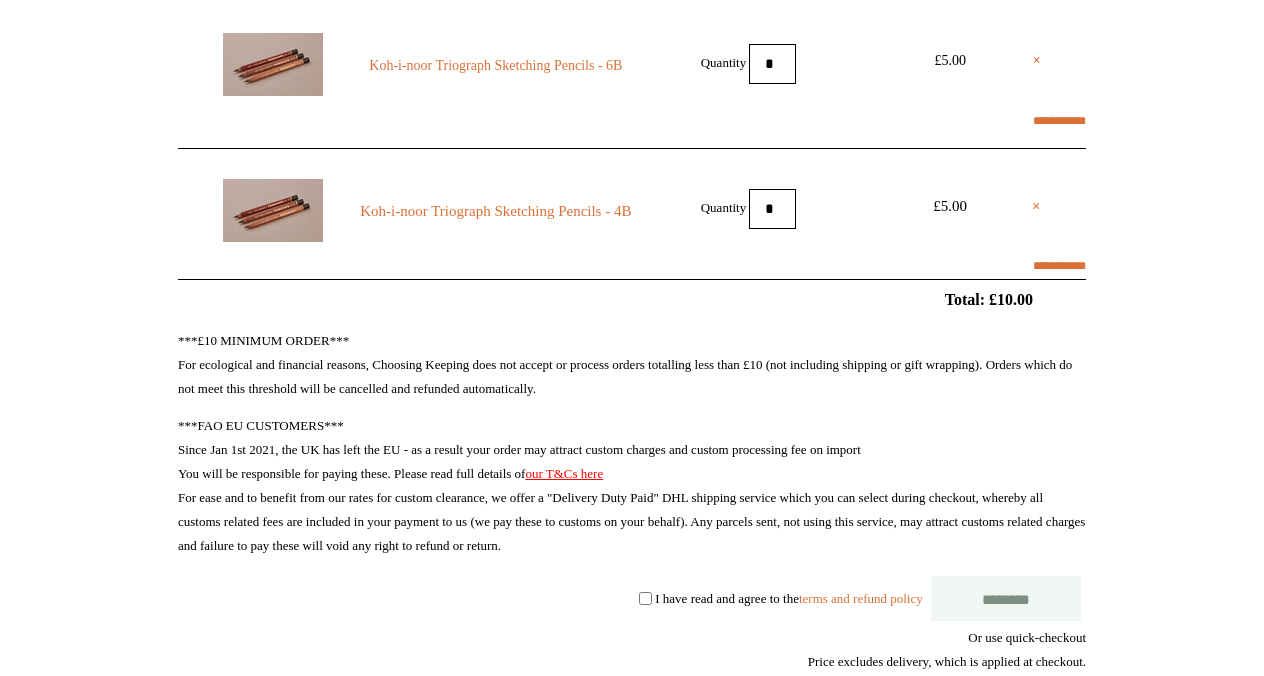 drag, startPoint x: 779, startPoint y: 66, endPoint x: 716, endPoint y: 62, distance: 63.126858 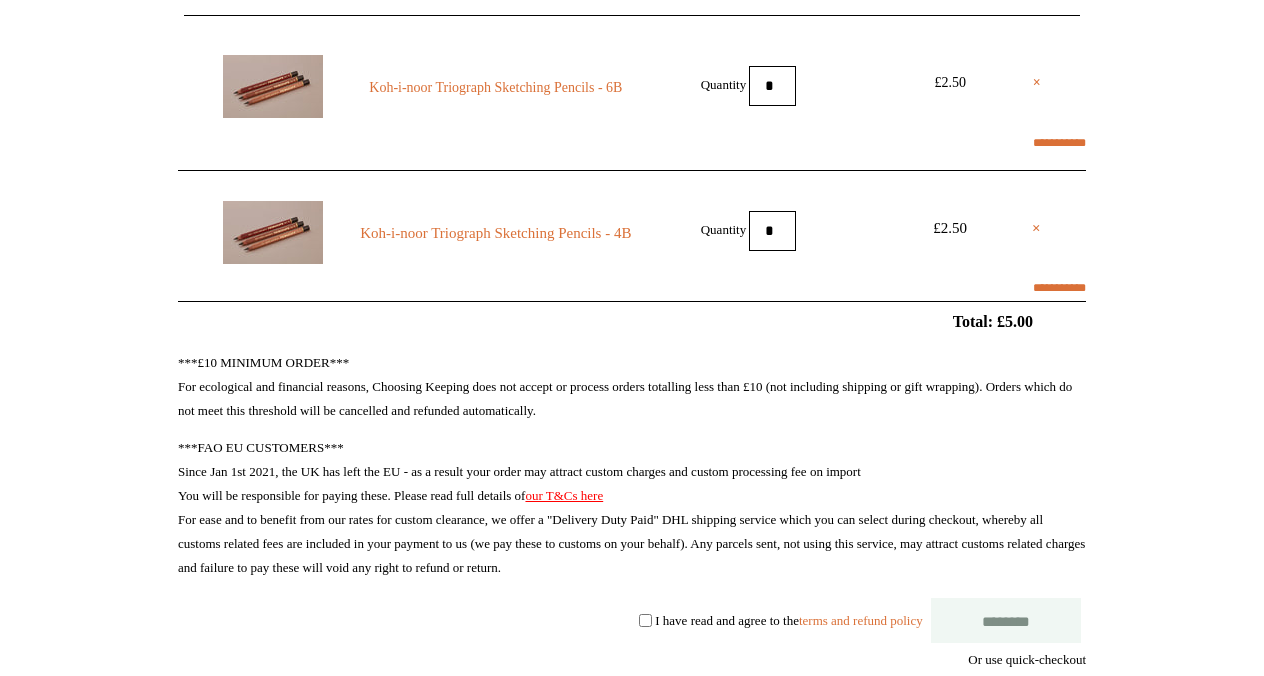 select on "**********" 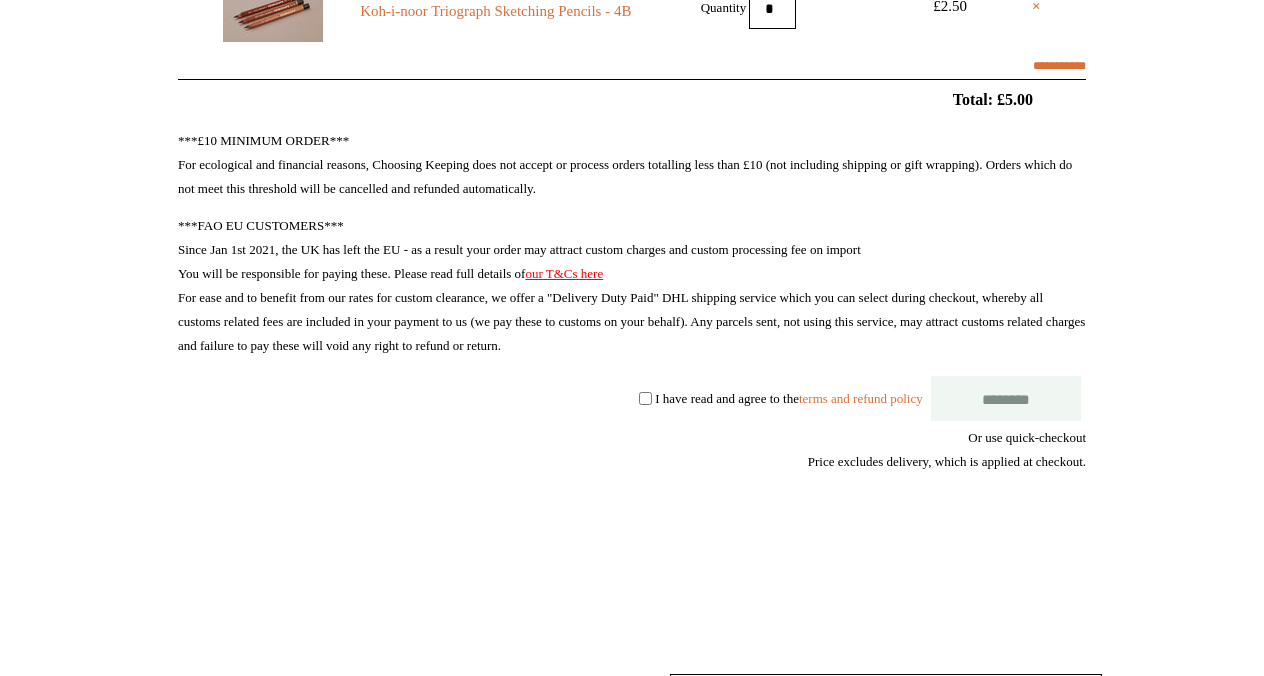 scroll, scrollTop: 496, scrollLeft: 0, axis: vertical 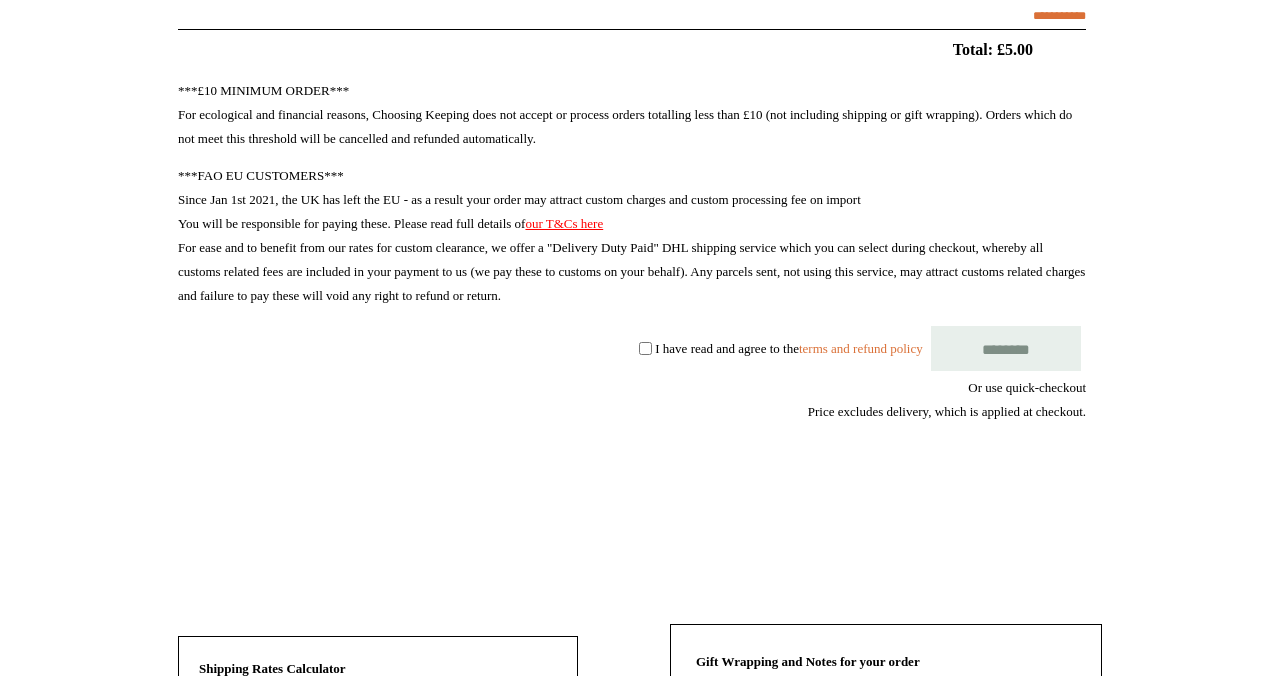 click on "********" at bounding box center [1006, 348] 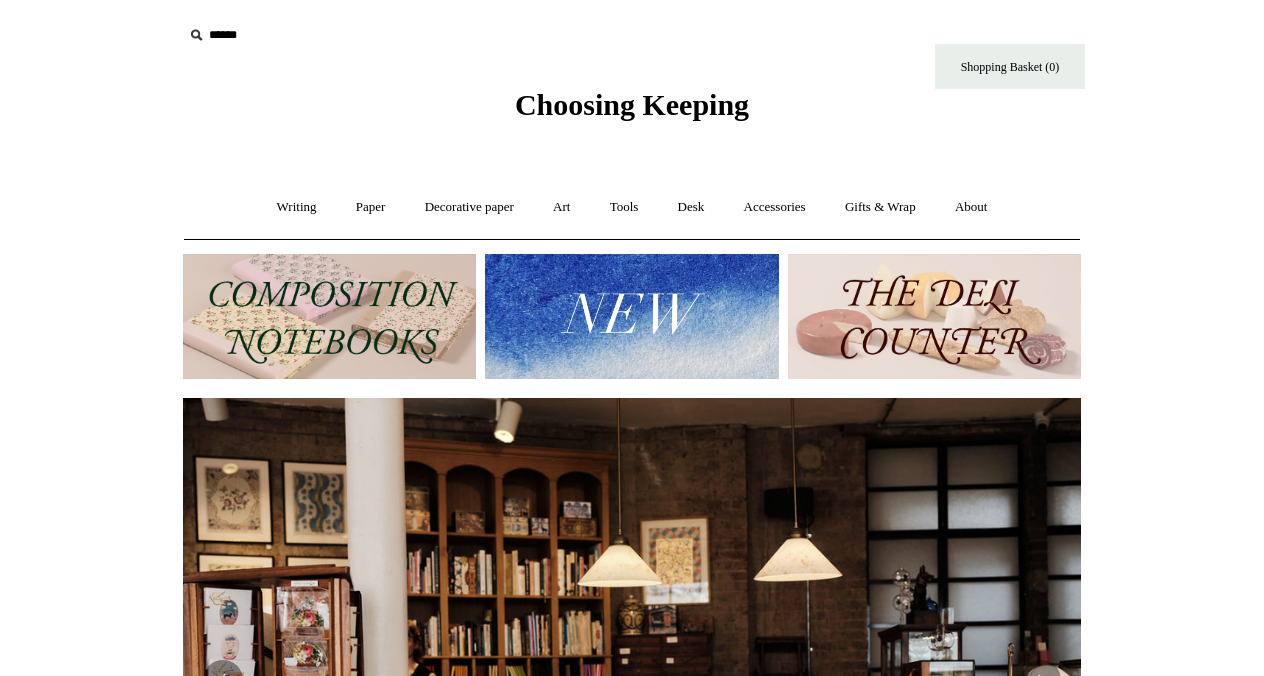 scroll, scrollTop: 0, scrollLeft: 0, axis: both 